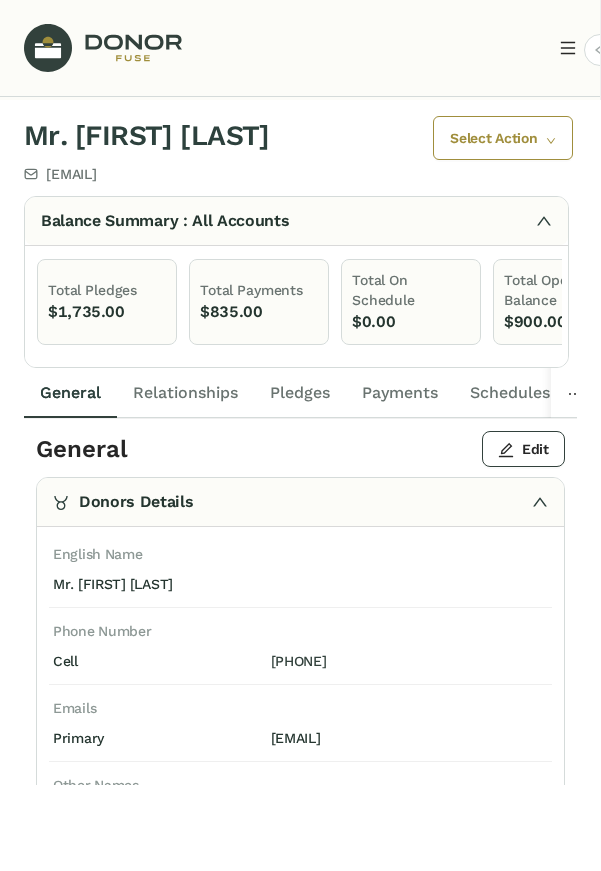 scroll, scrollTop: 0, scrollLeft: 0, axis: both 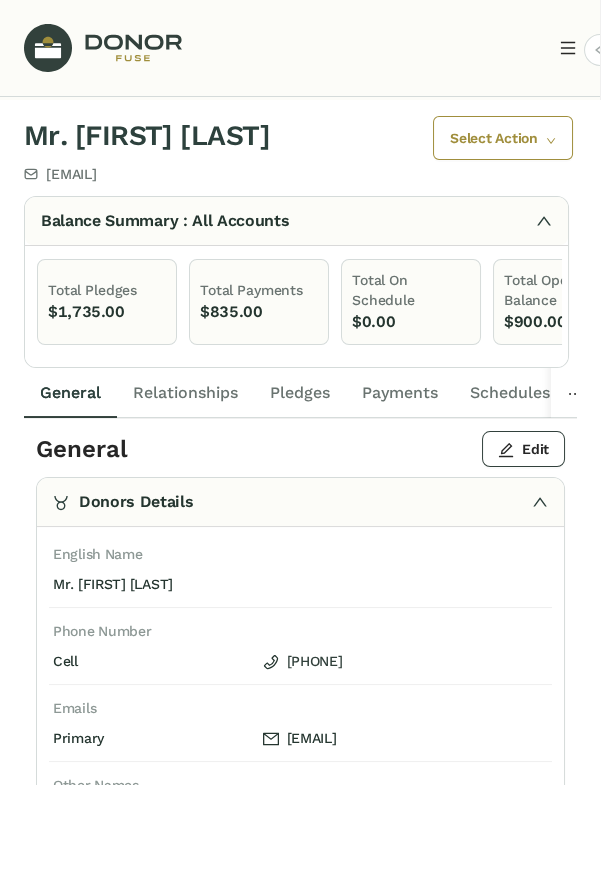 click 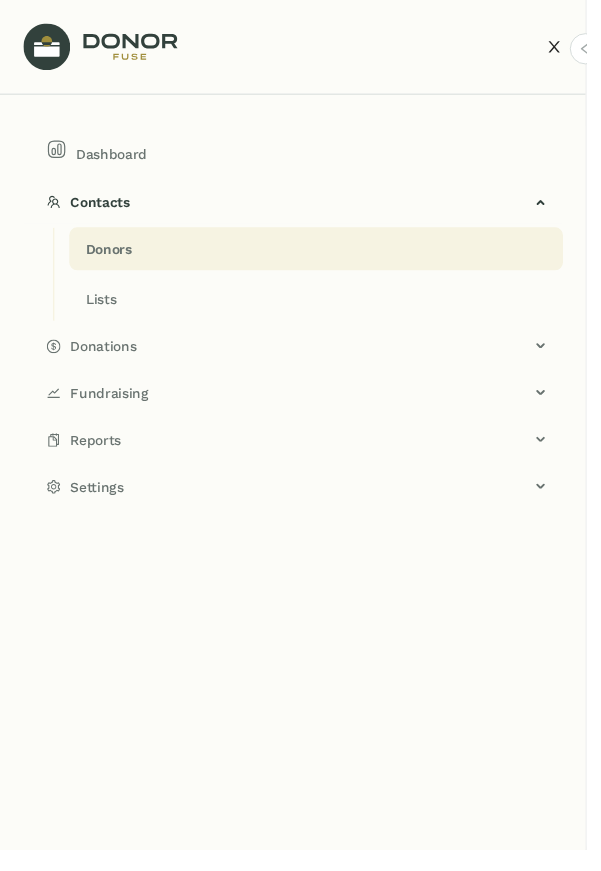 click on "Donations" 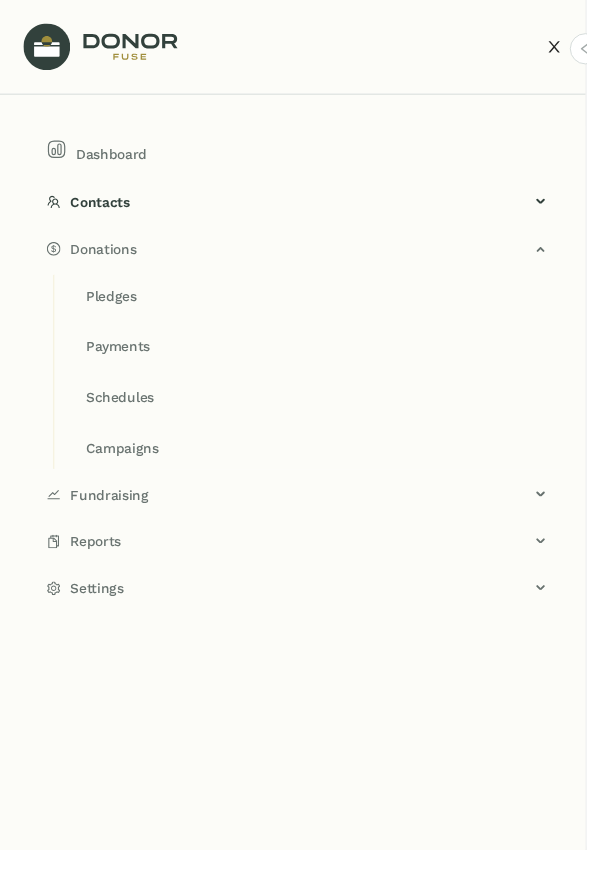click on "Pledges" 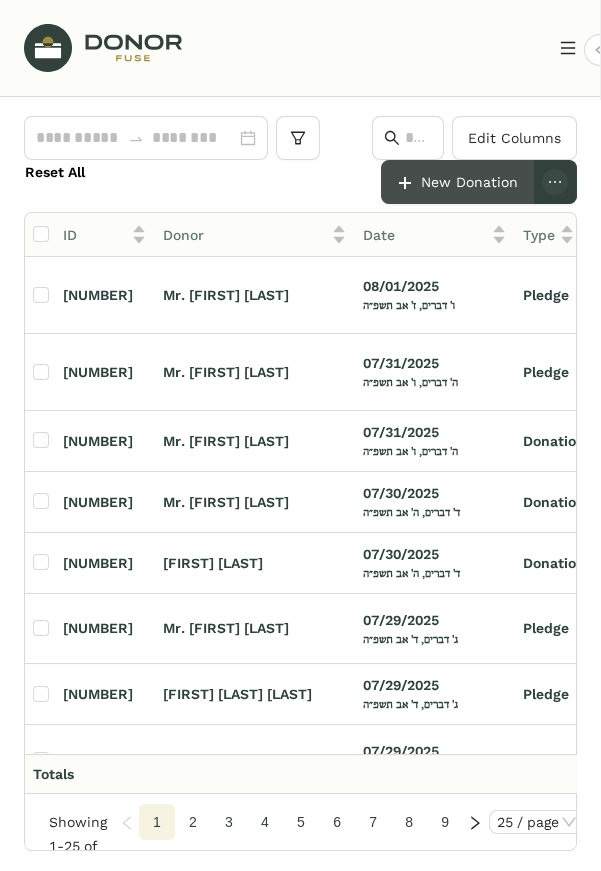 click on "New Donation" 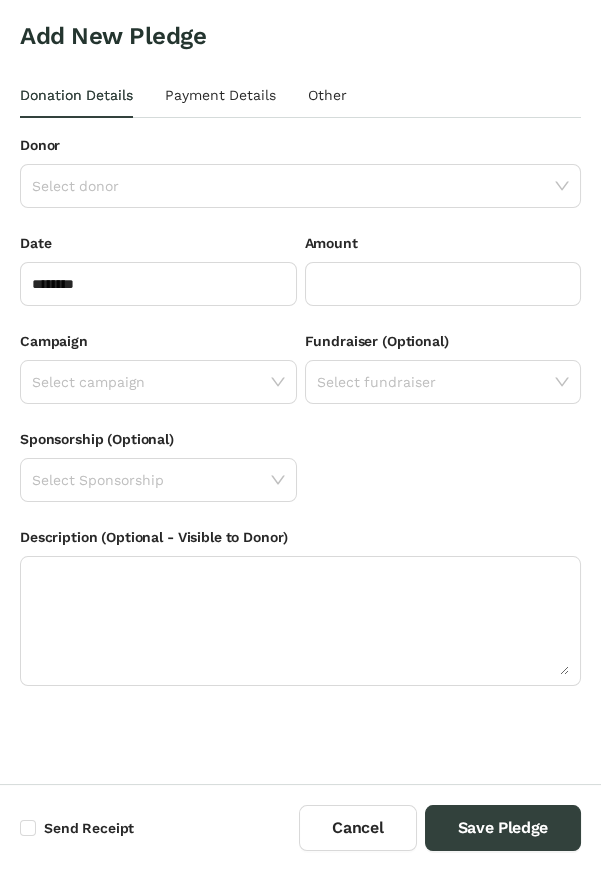 scroll, scrollTop: 0, scrollLeft: 0, axis: both 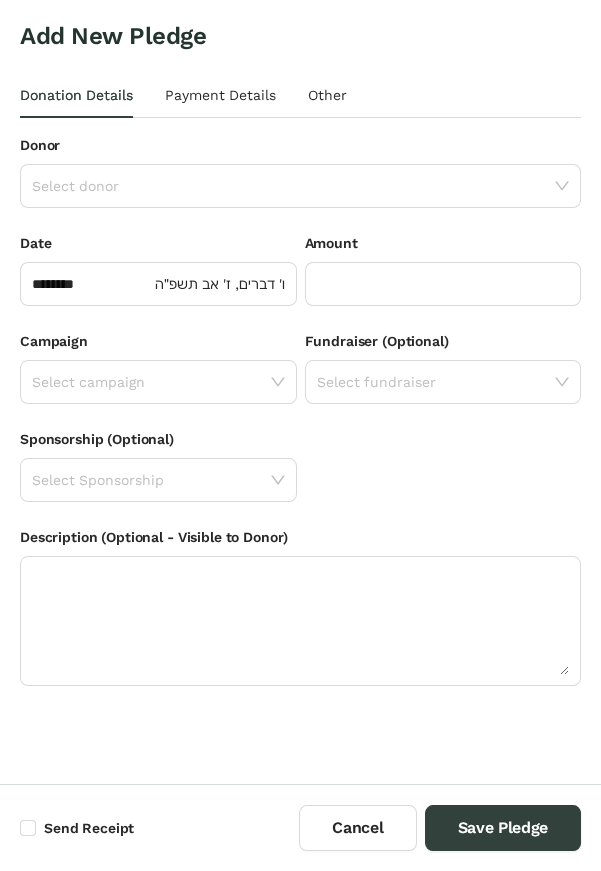 click 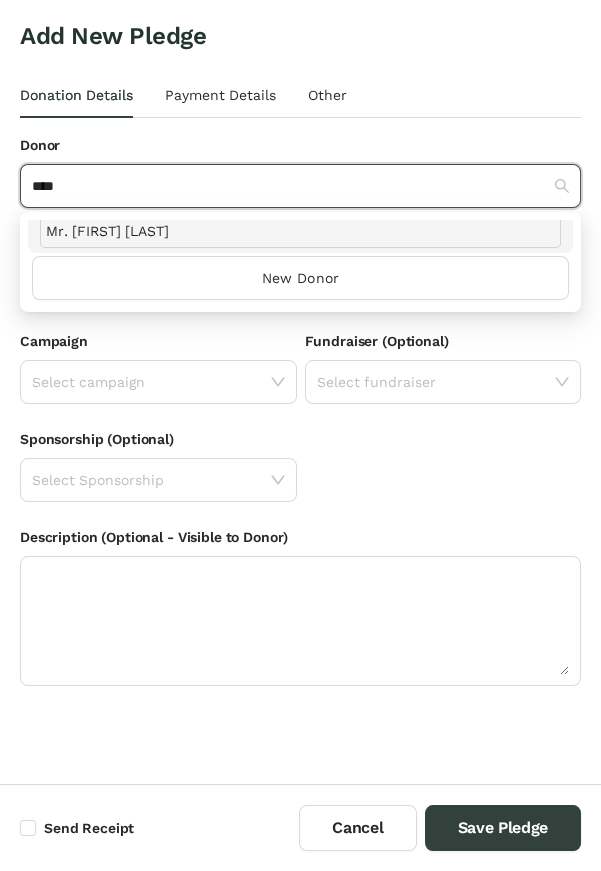 scroll, scrollTop: 0, scrollLeft: 0, axis: both 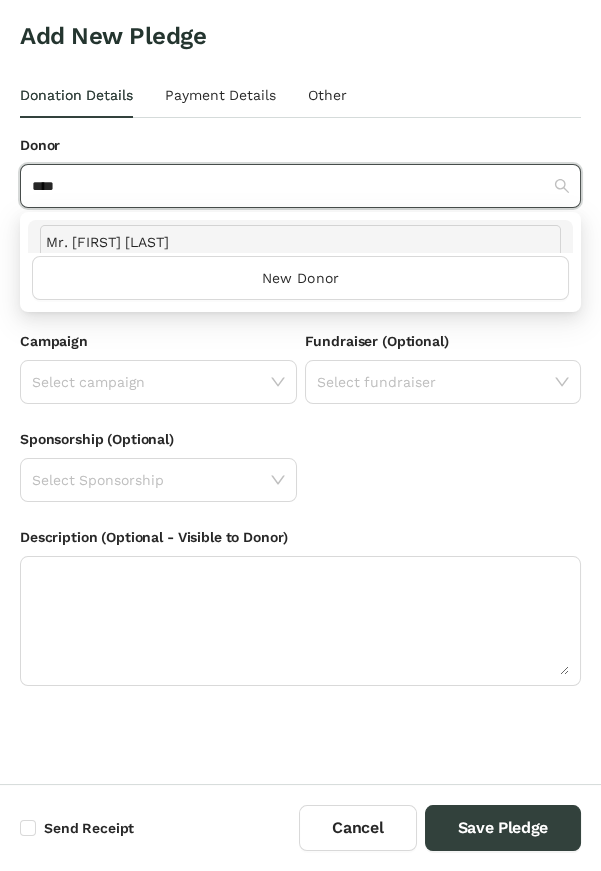 type on "****" 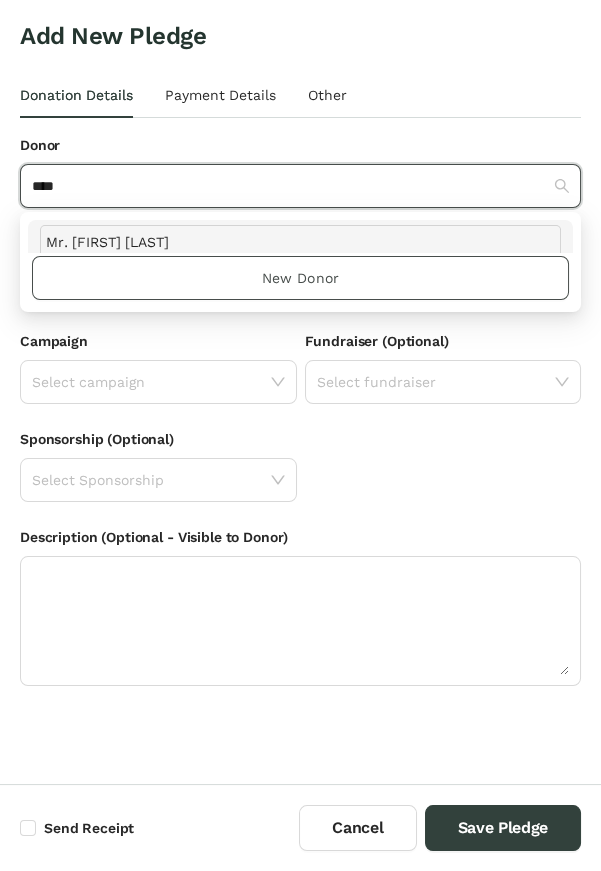 click on "New Donor" at bounding box center (300, 278) 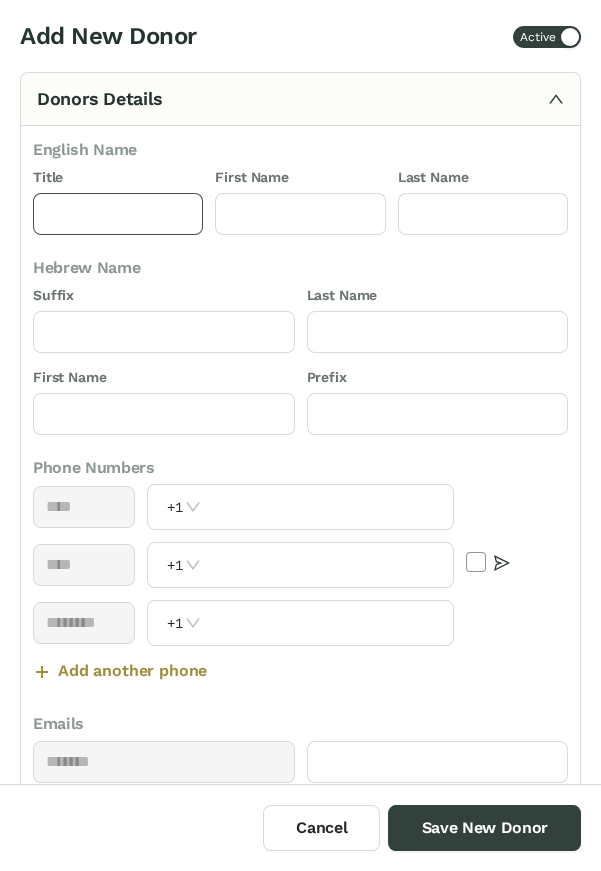 click 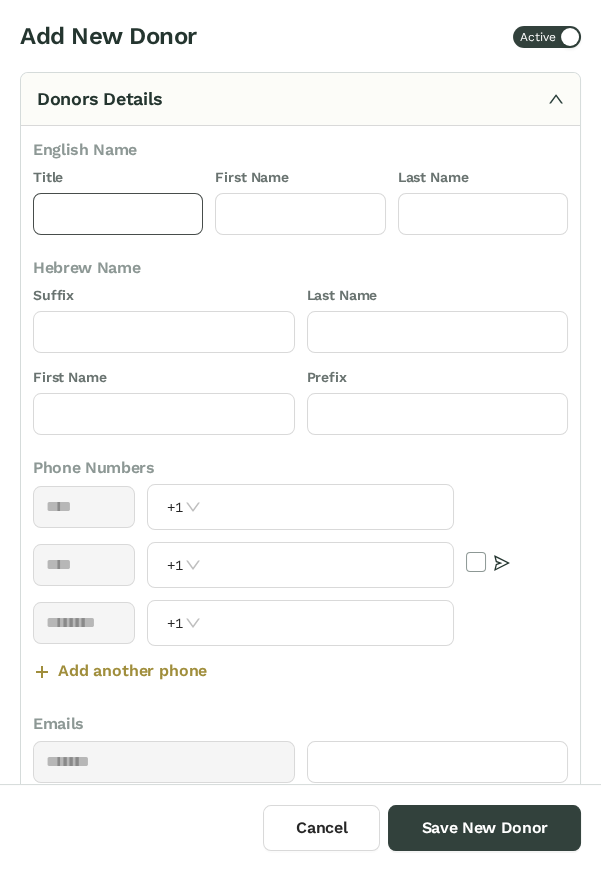 type 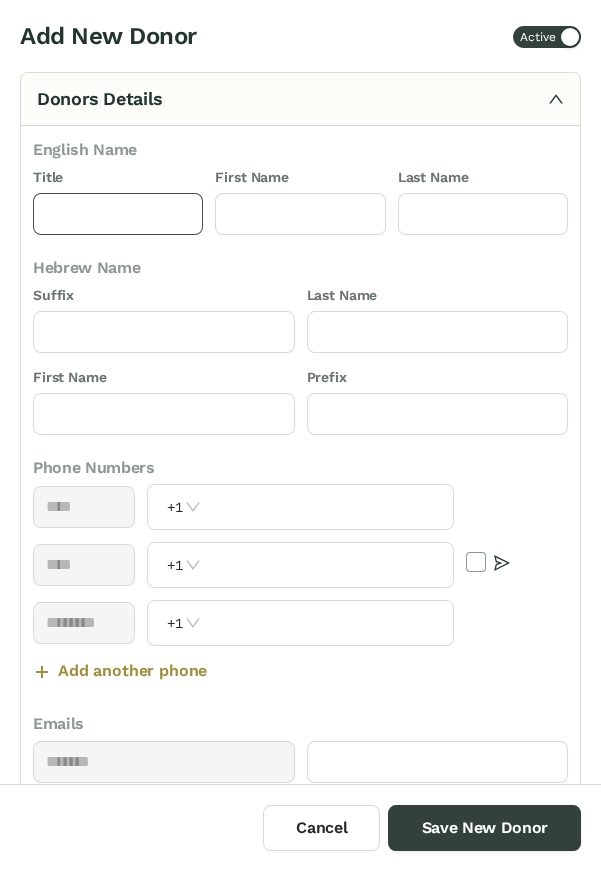 click 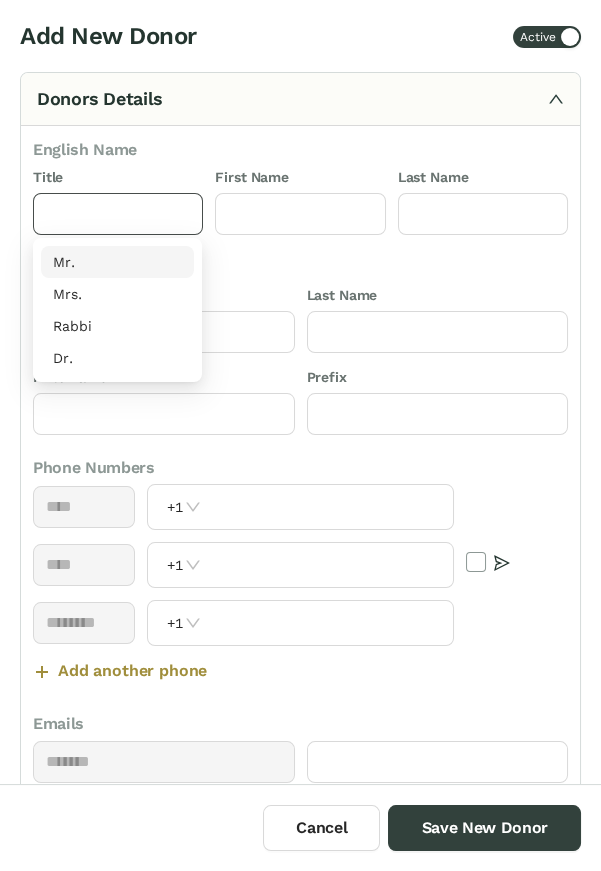 click on "Mr." at bounding box center [117, 262] 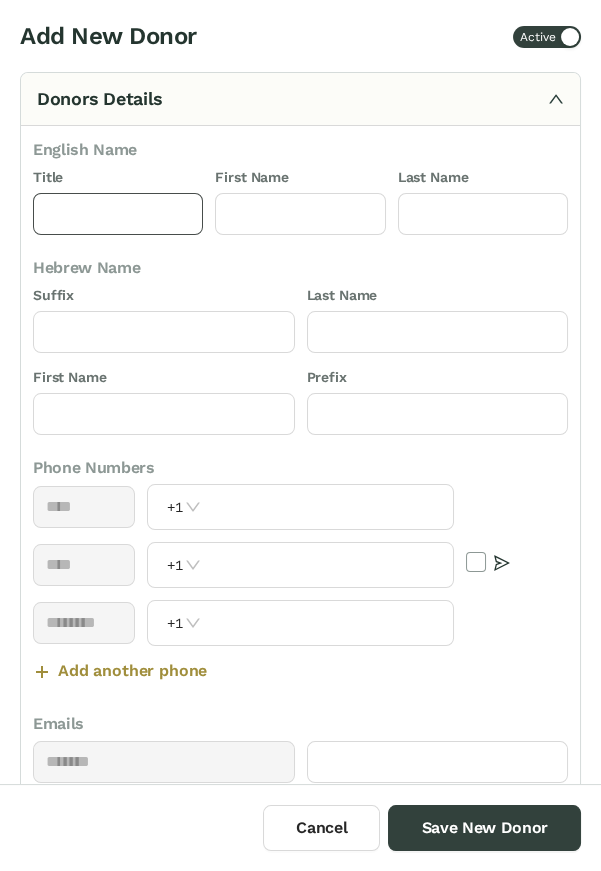 type on "***" 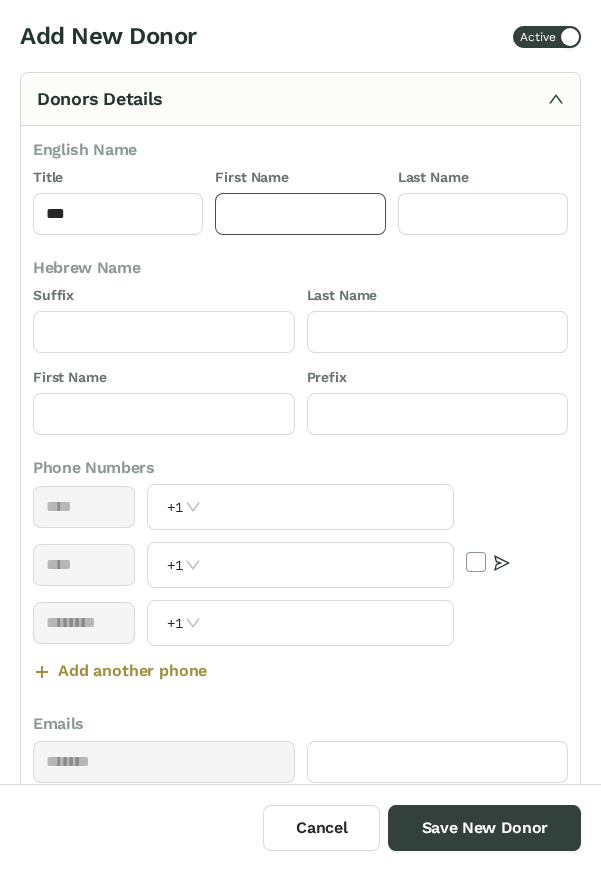 click 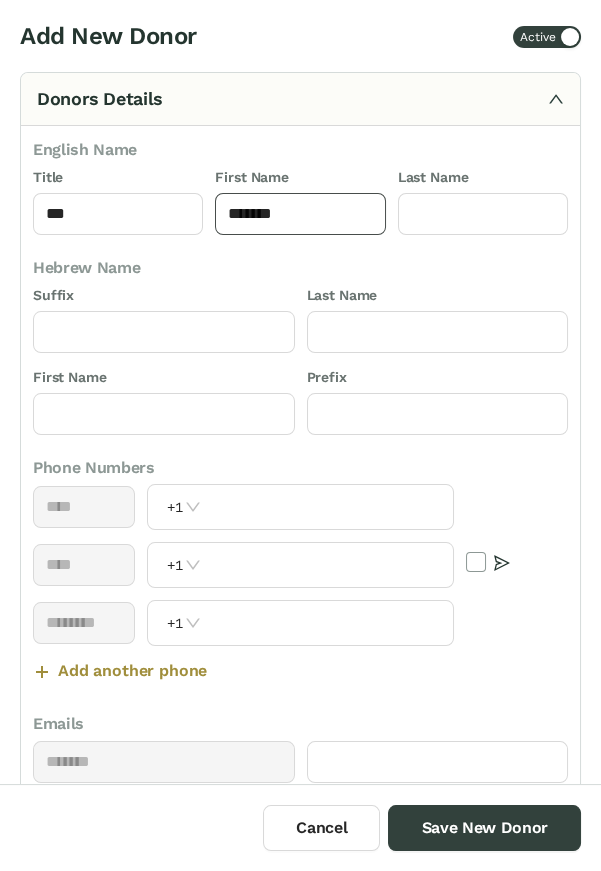 type on "*******" 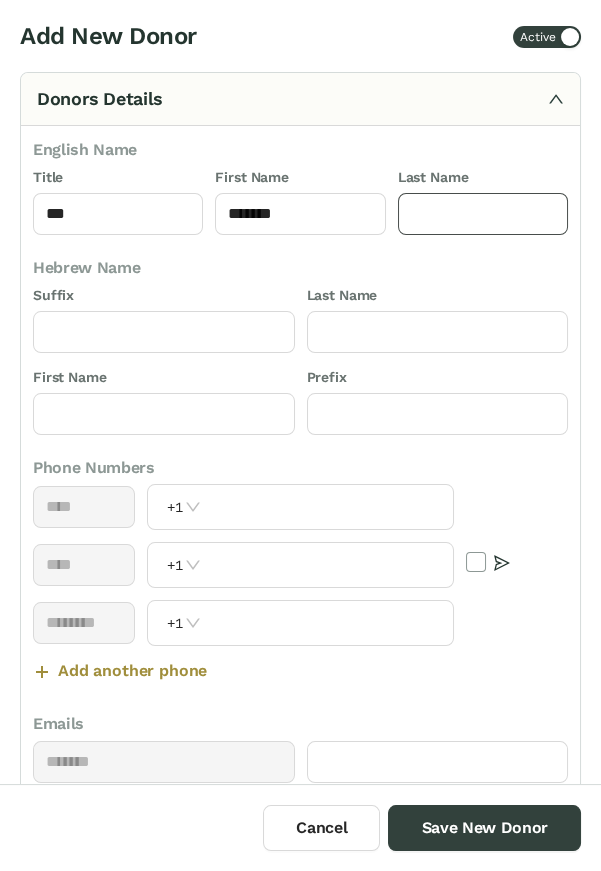 click 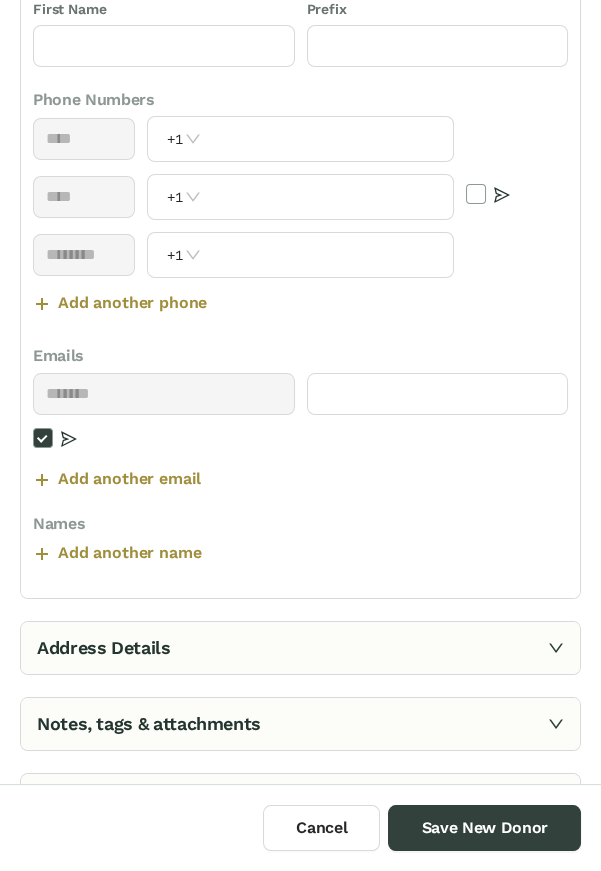 scroll, scrollTop: 383, scrollLeft: 0, axis: vertical 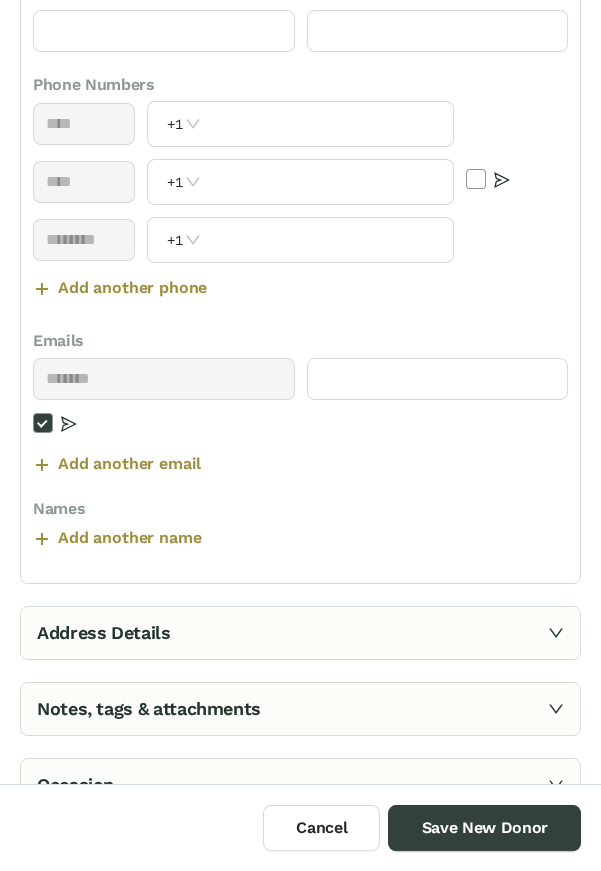type on "*****" 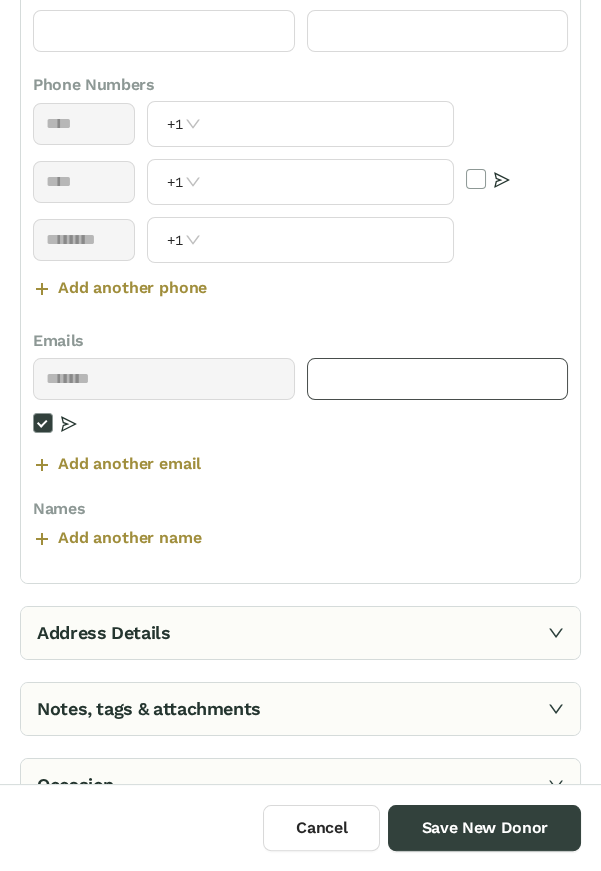 click on "English Name    Title *** [FIRST] Name ******* [LAST] Name ***** Hebrew Name    Suffix [LAST] Name [FIRST] Name Prefix [PHONE]    **** +1 **** +1 ******** +1  Add another phone [EMAIL]    *******  Add another email Names     Add another name" at bounding box center [300, 163] 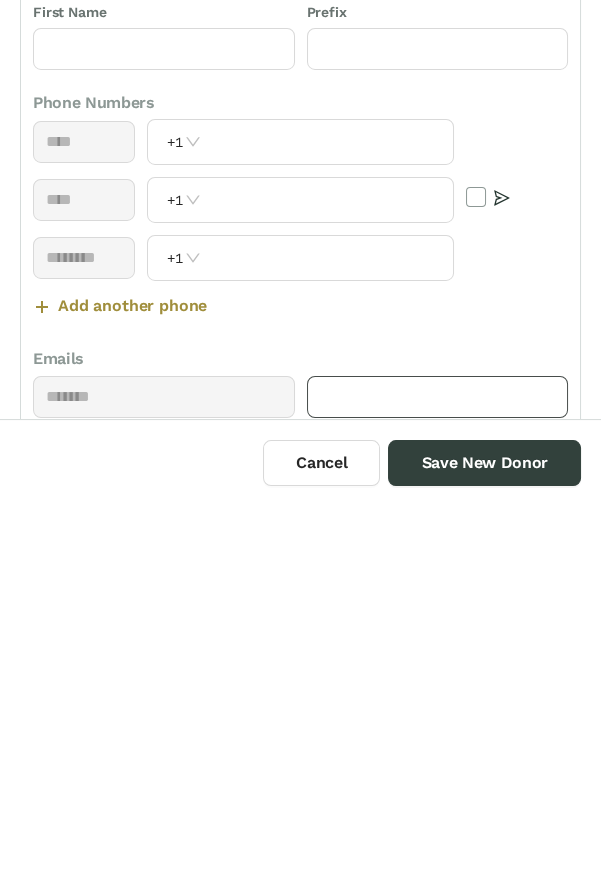 click at bounding box center [438, 762] 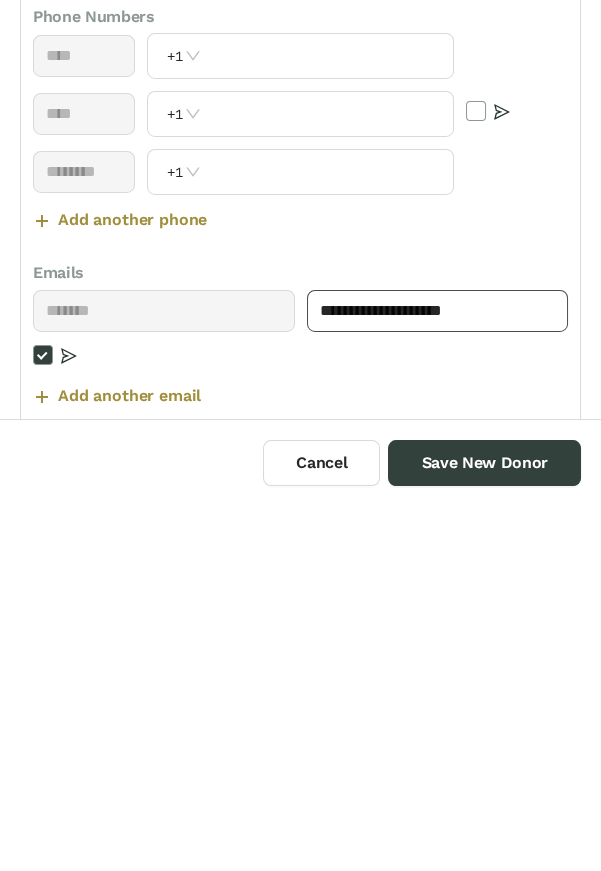 scroll, scrollTop: 94, scrollLeft: 0, axis: vertical 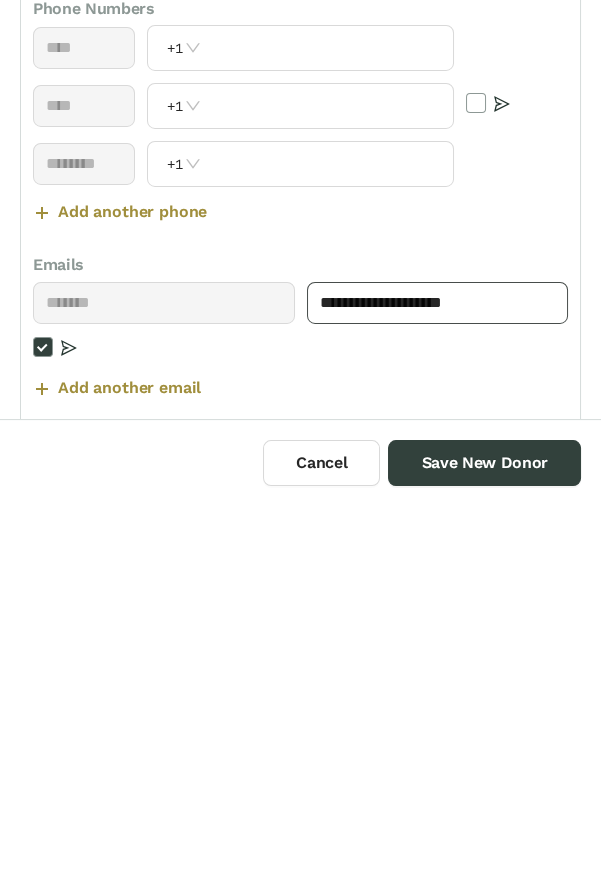 type on "**********" 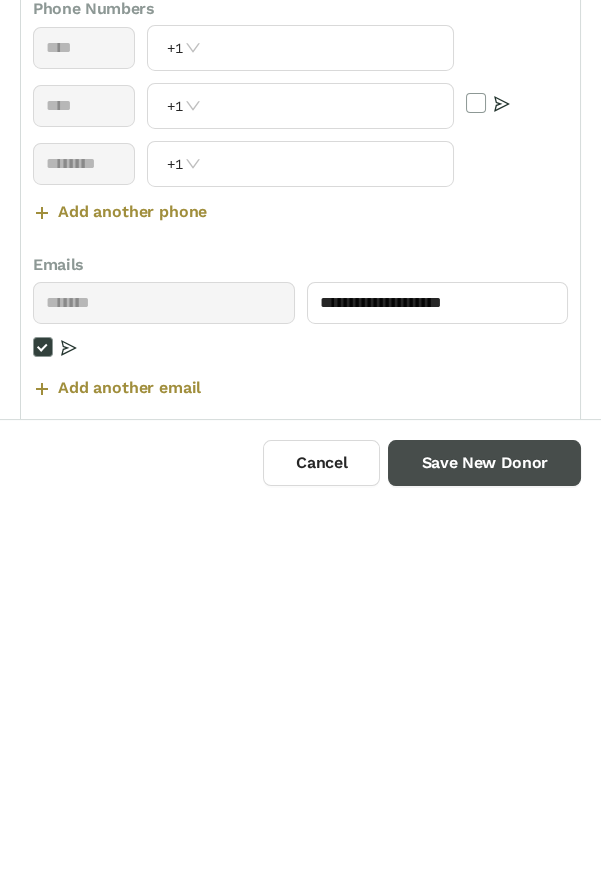 click on "Save New Donor" at bounding box center [484, 828] 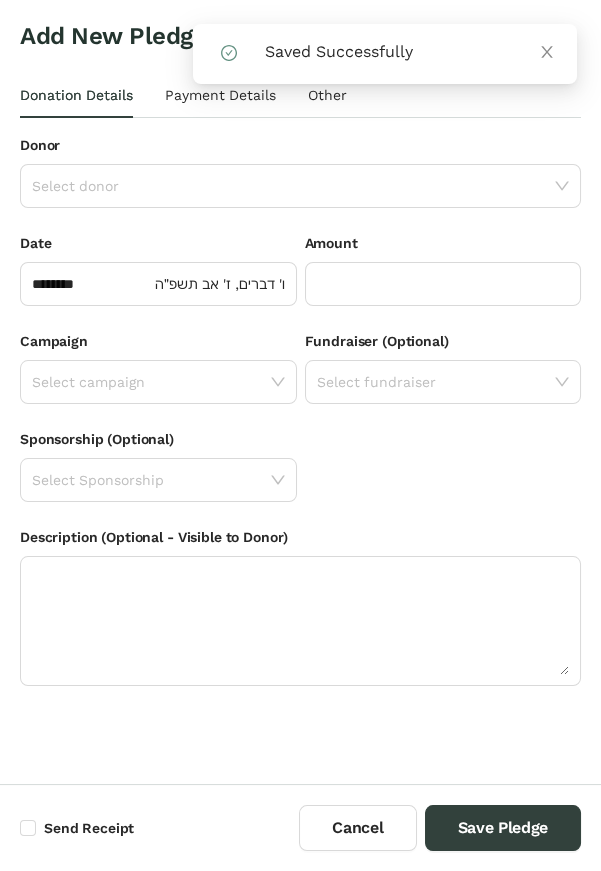 scroll, scrollTop: 0, scrollLeft: 0, axis: both 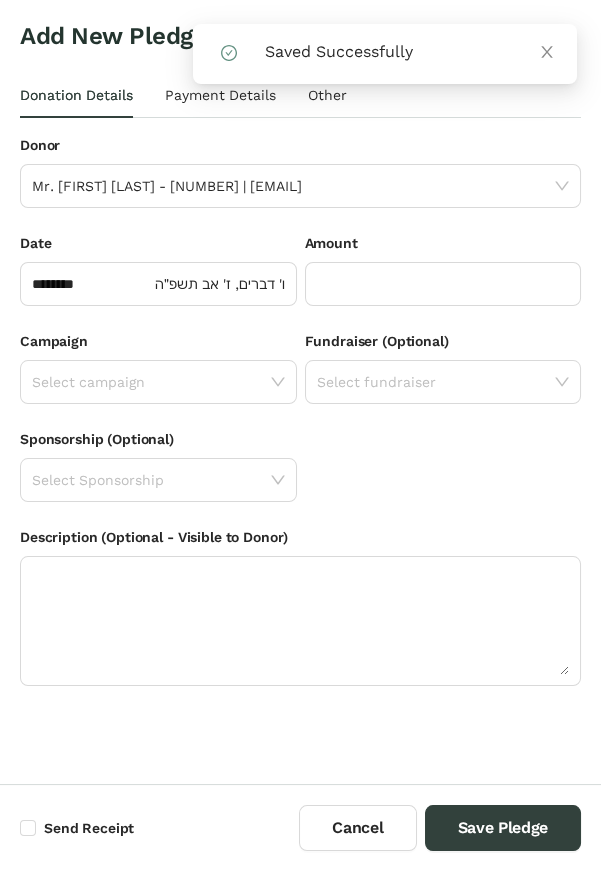 click 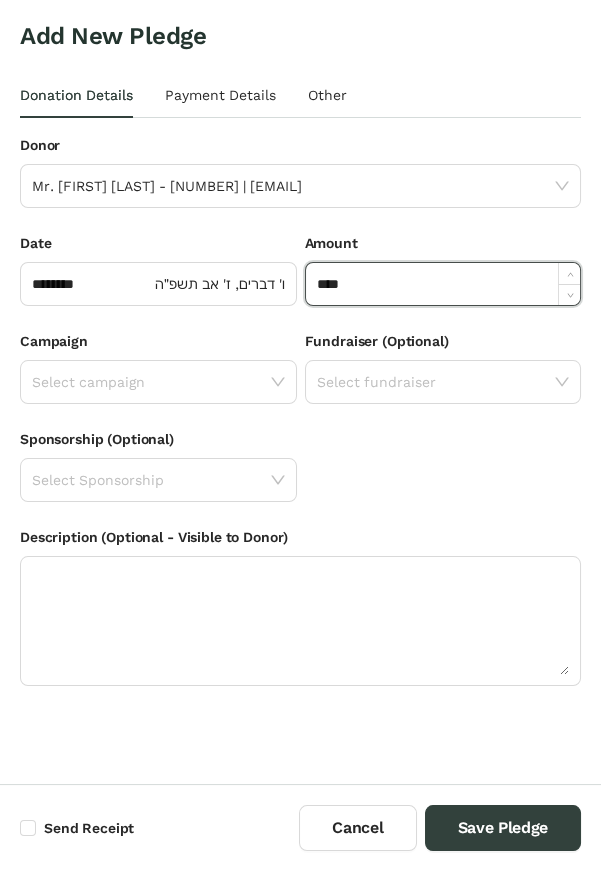 click 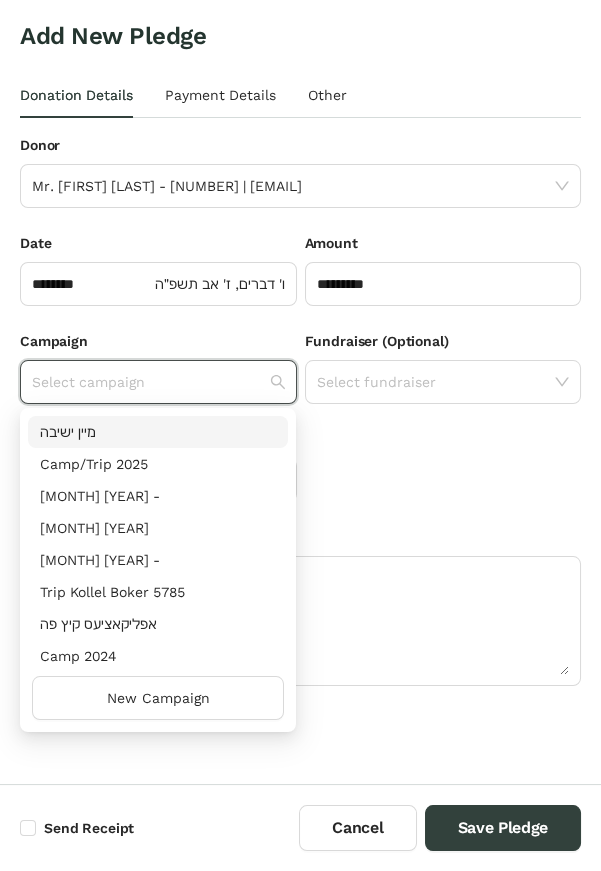 click on "Camp/Trip 2025" at bounding box center (158, 464) 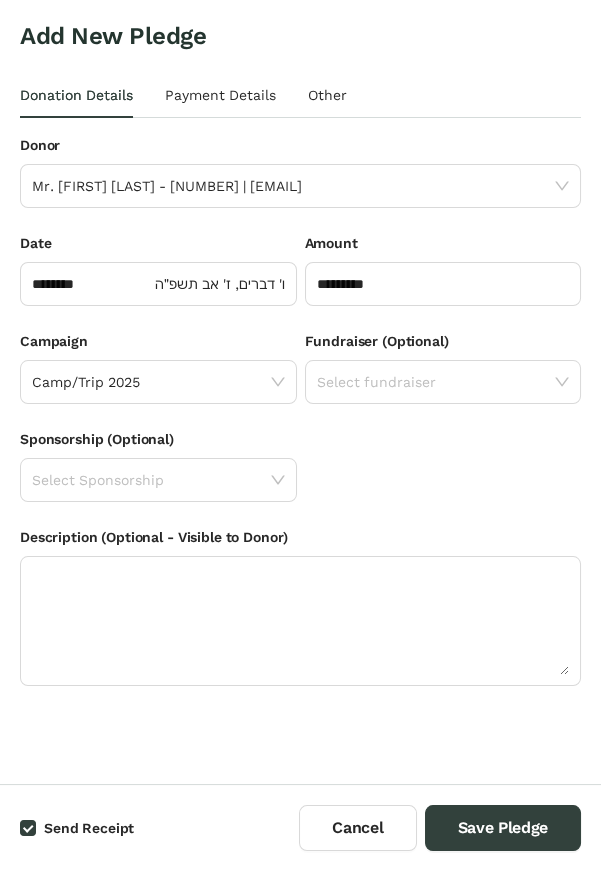 click 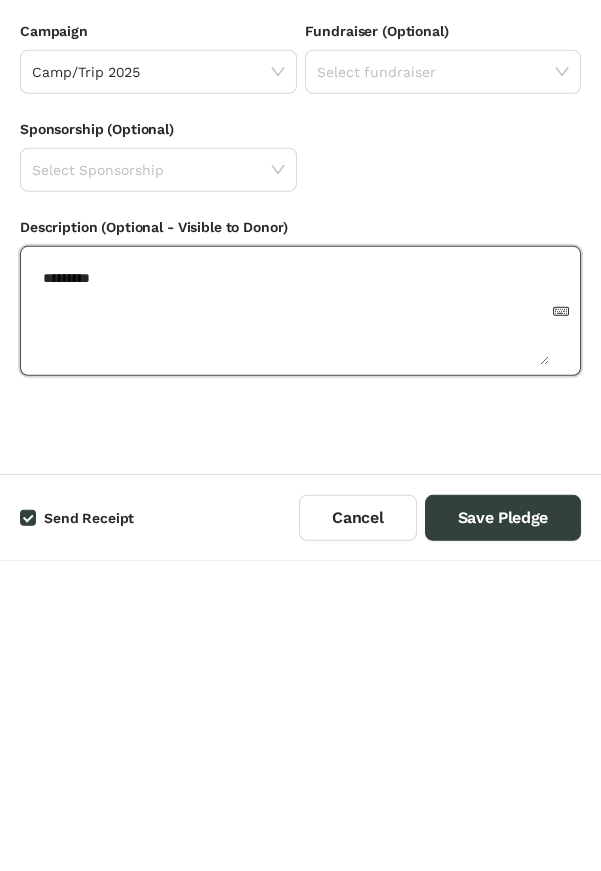 type on "*********" 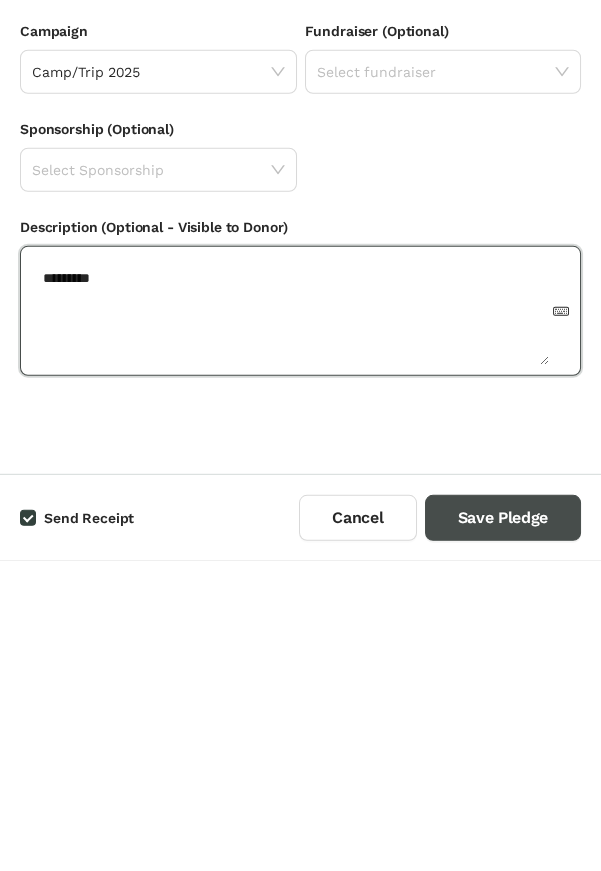 click on "Save Pledge" at bounding box center [503, 828] 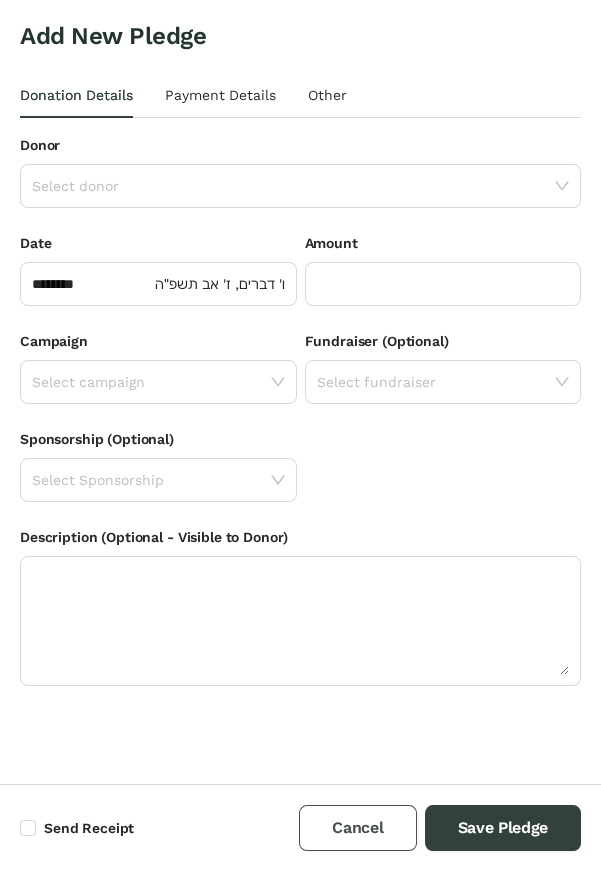 click on "Cancel" at bounding box center [357, 828] 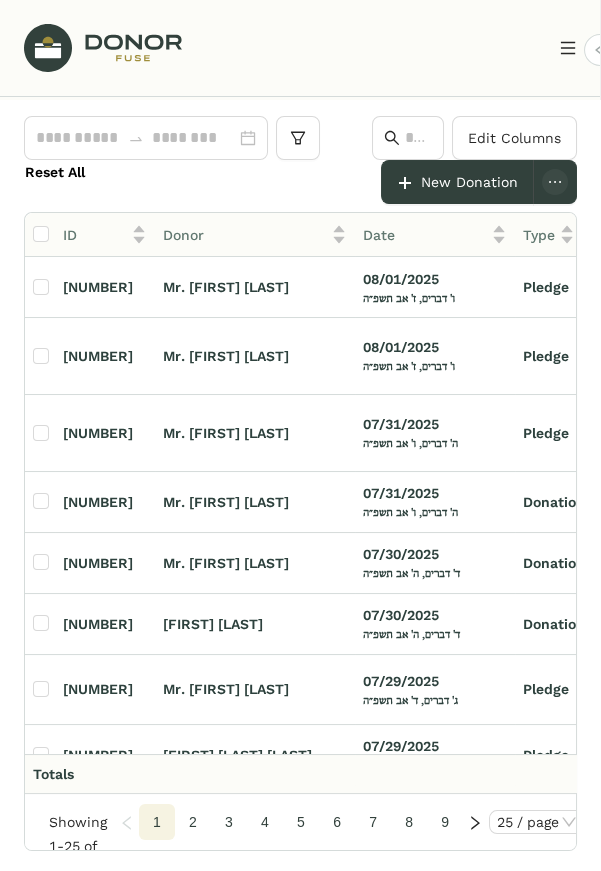 click on "Mr. [FIRST] [LAST]" 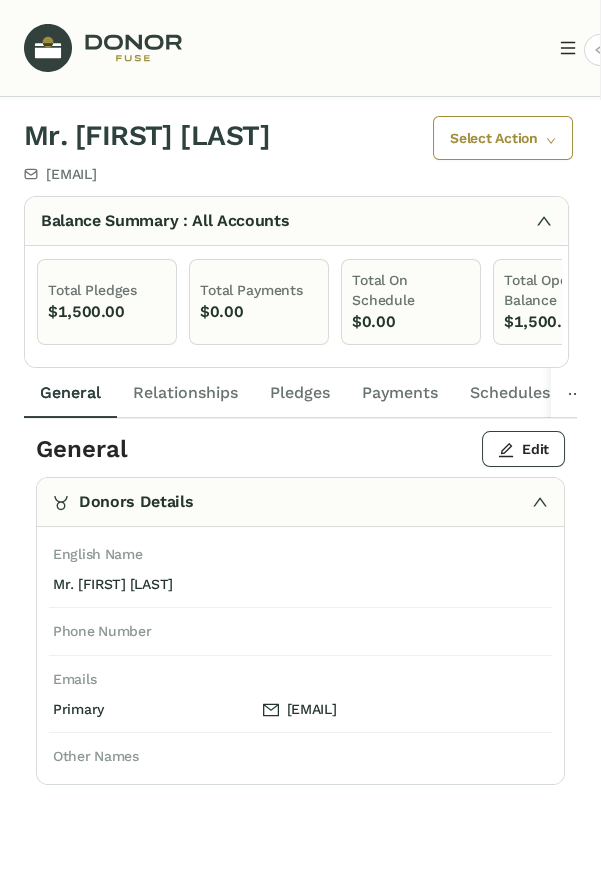 click on "Payments" 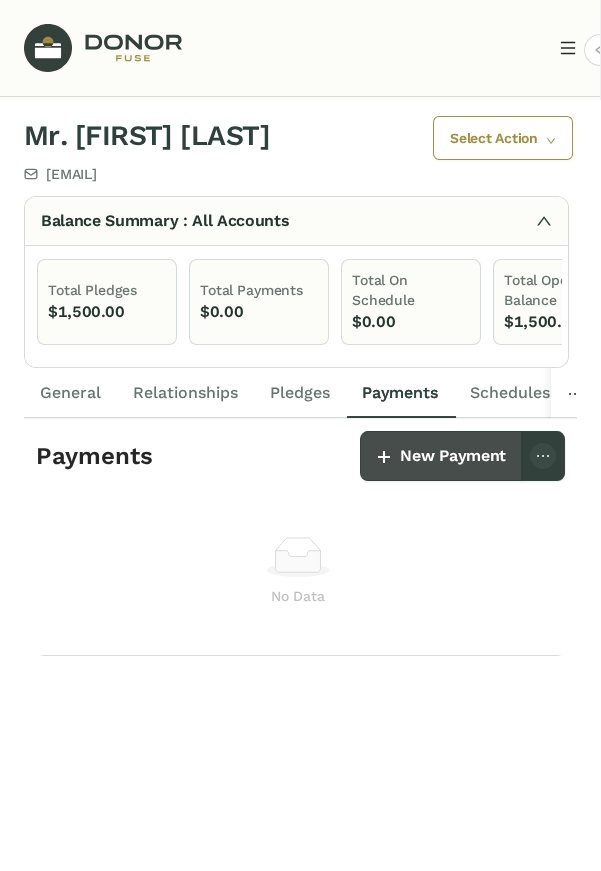 click on "New Payment" 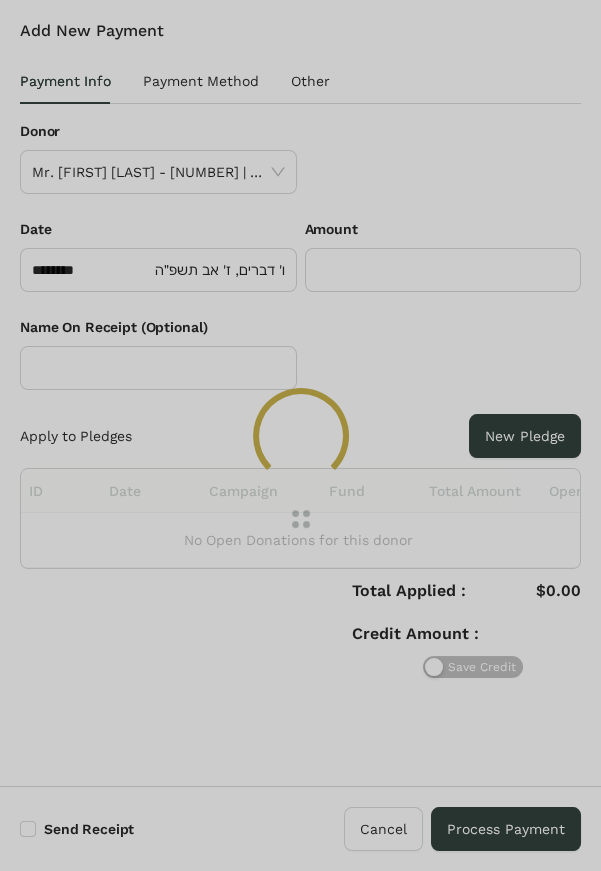 scroll, scrollTop: 0, scrollLeft: 0, axis: both 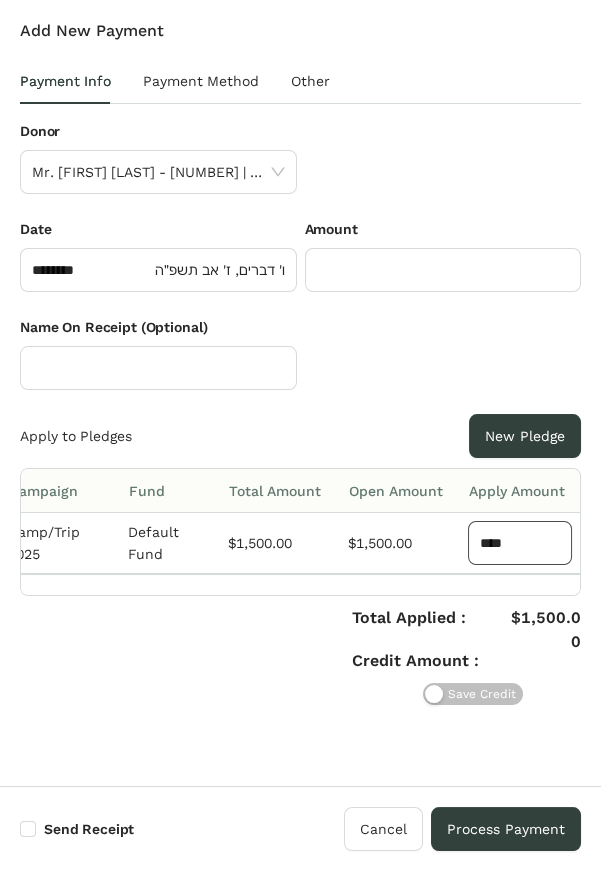 click on "****" at bounding box center (520, 543) 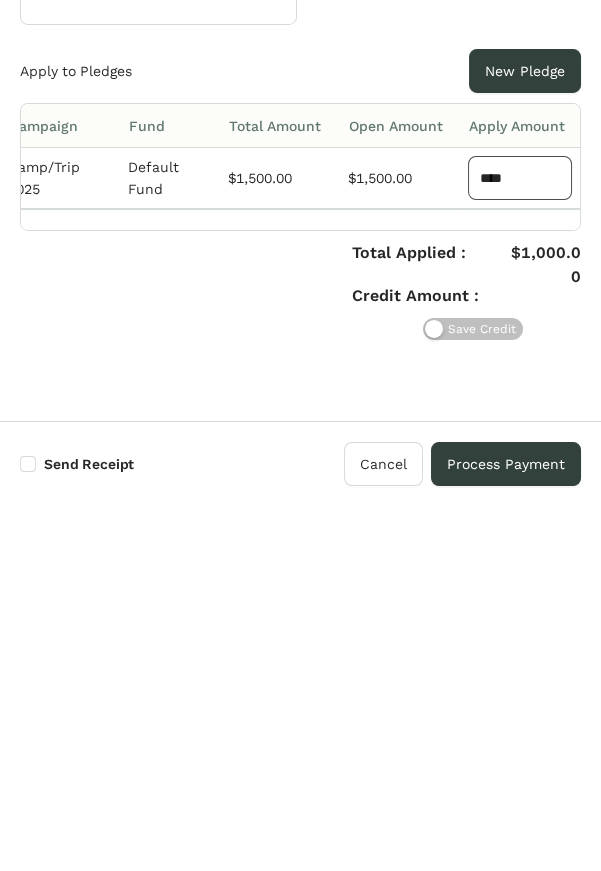 type on "****" 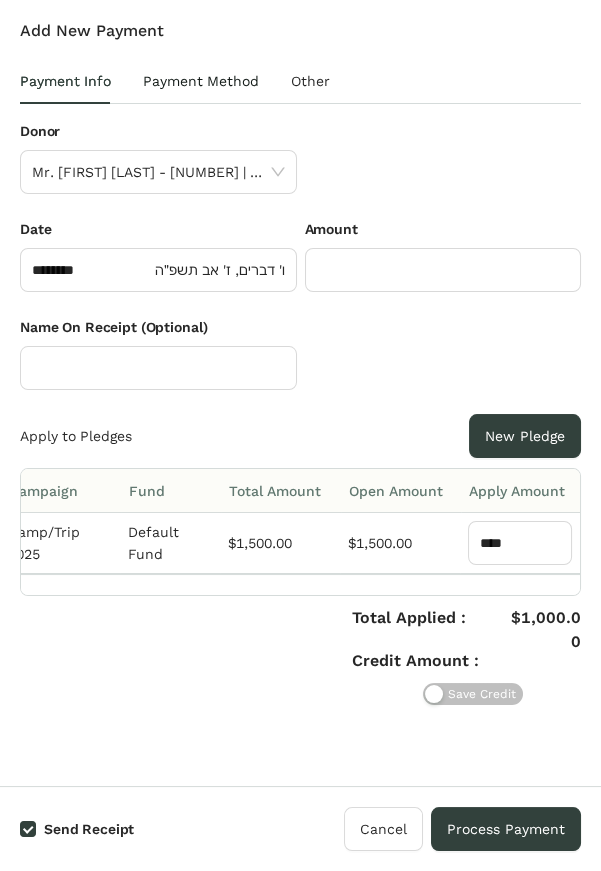 click on "Payment Method" at bounding box center [201, 81] 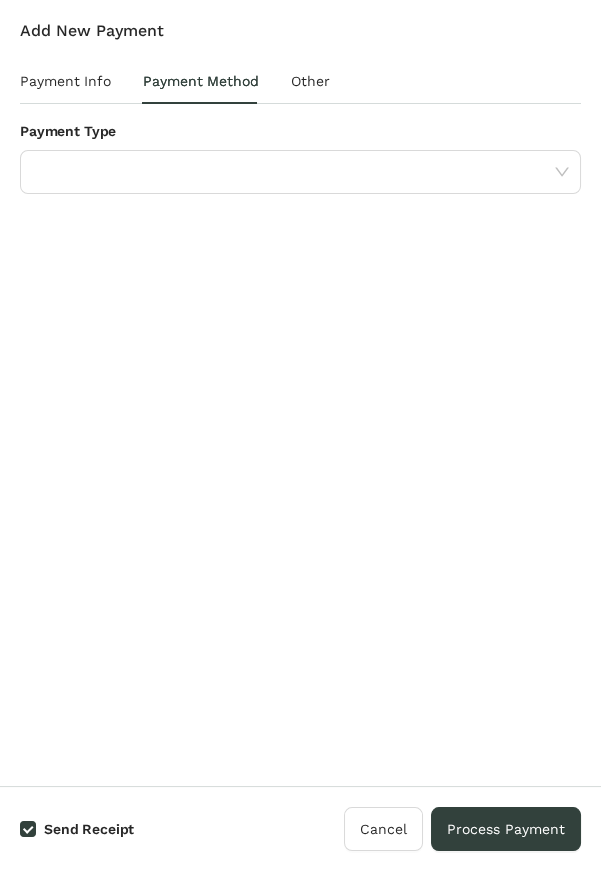 click 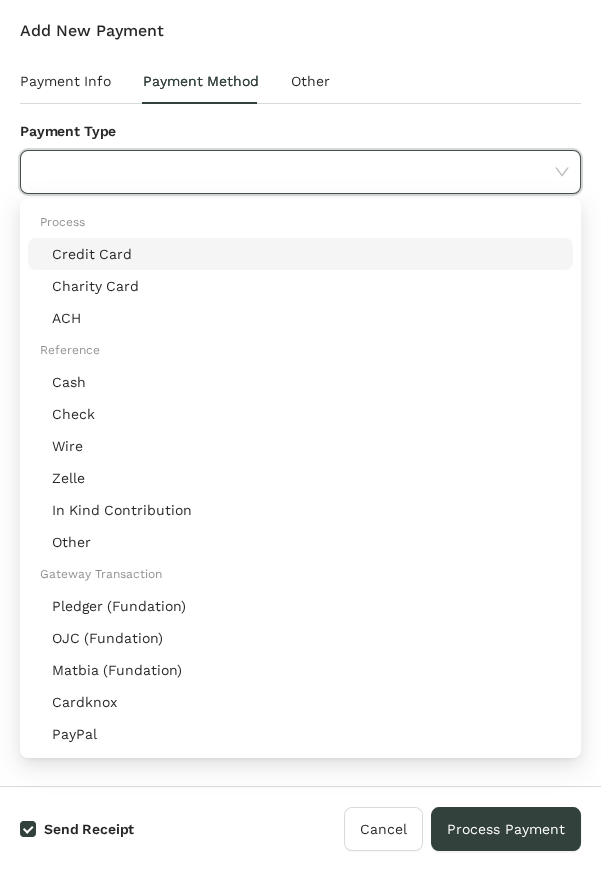 click on "Credit Card" 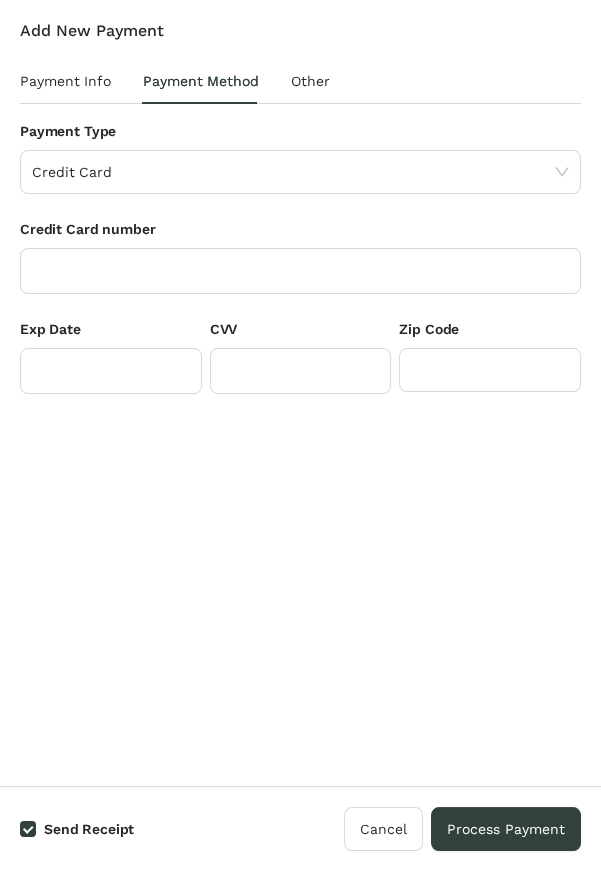 click on "Credit Card" 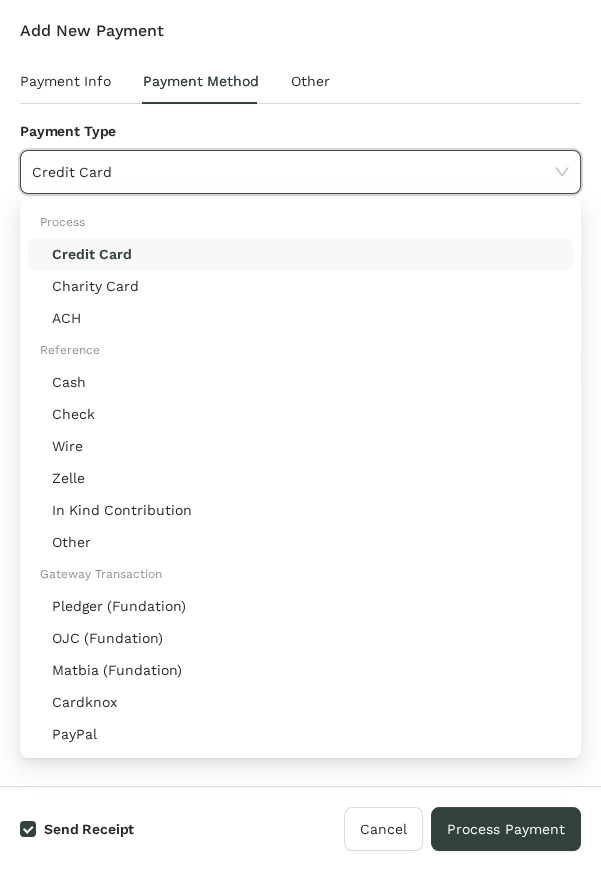 click on "Credit Card" 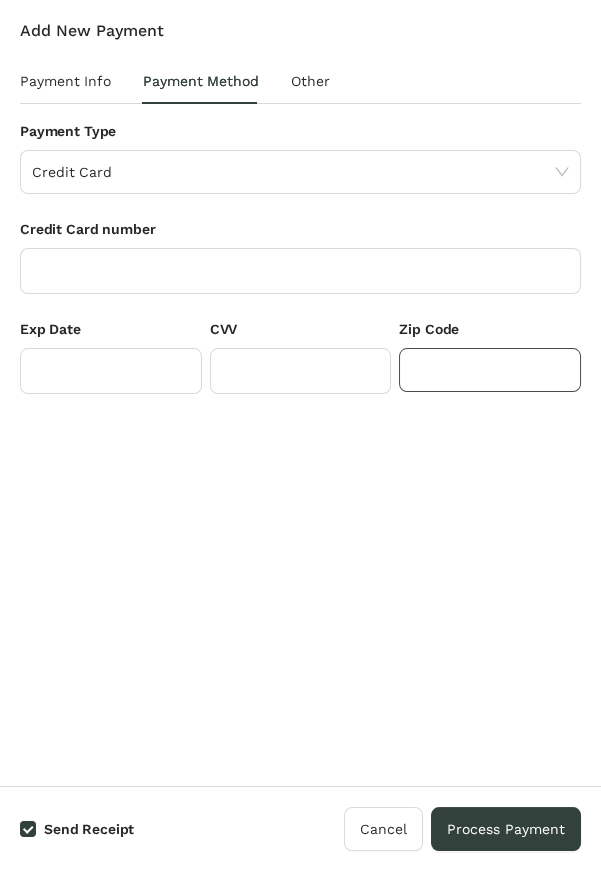 click 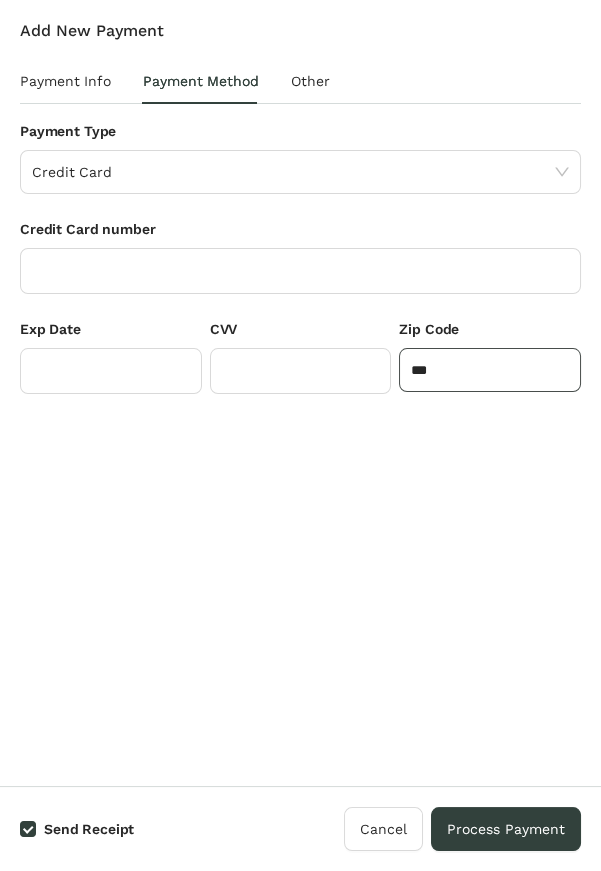 type on "****" 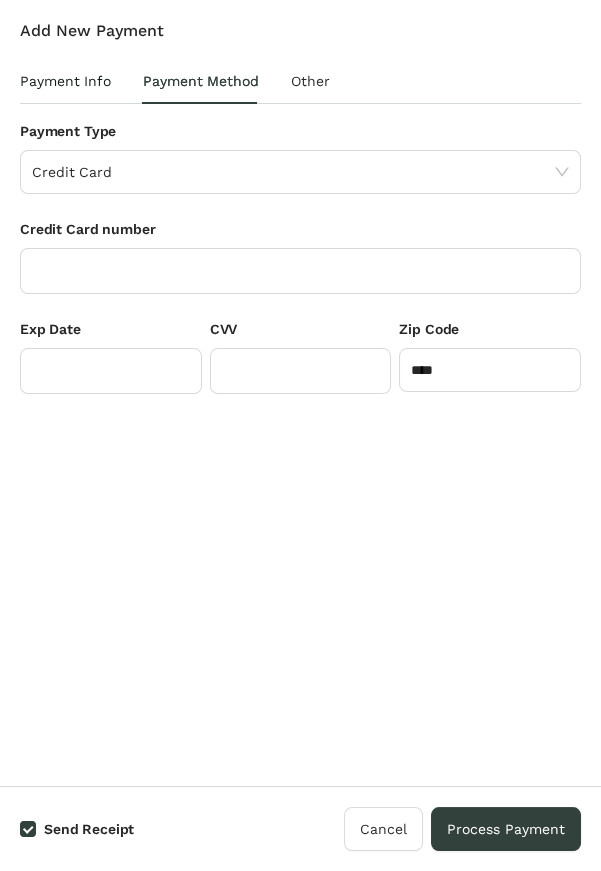 click on "Payment Info" at bounding box center [65, 81] 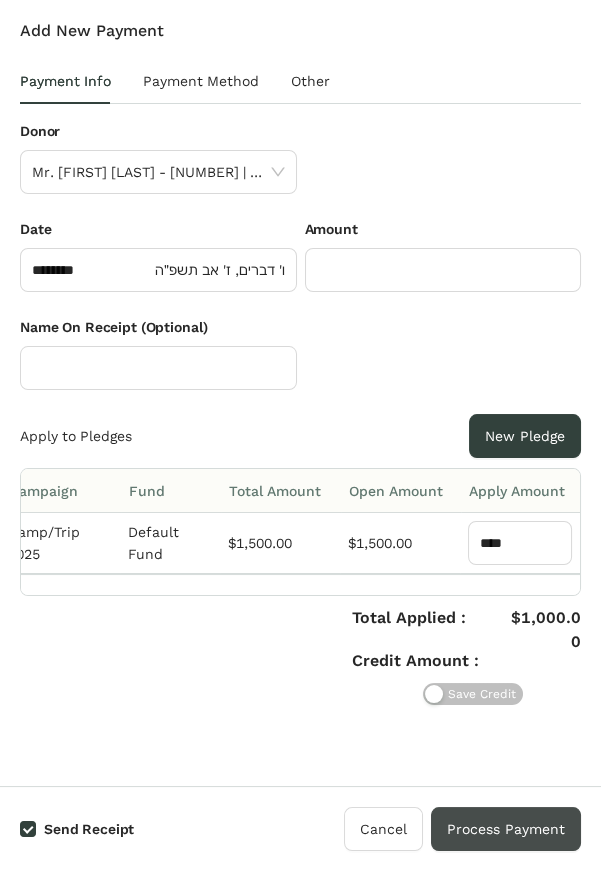 click on "Process Payment" at bounding box center [506, 829] 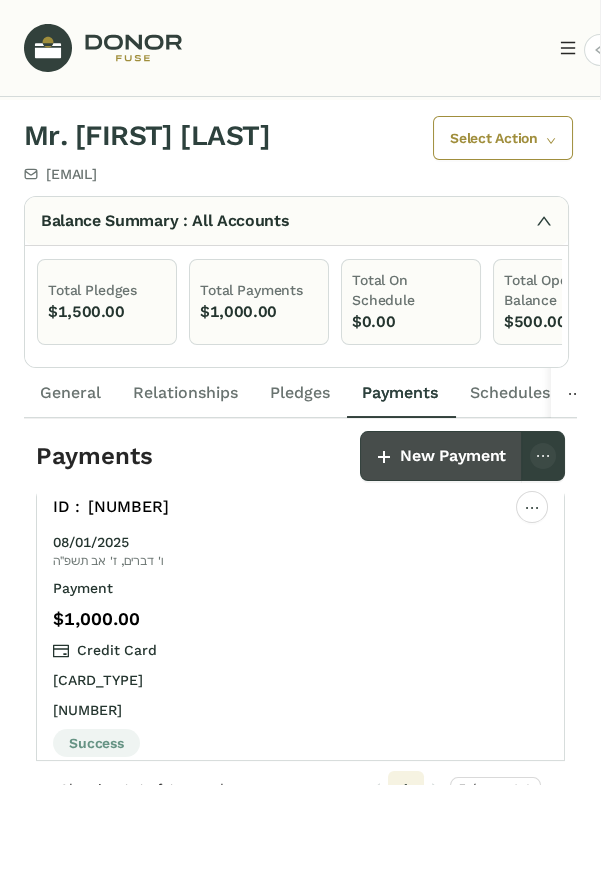 scroll, scrollTop: 0, scrollLeft: 0, axis: both 